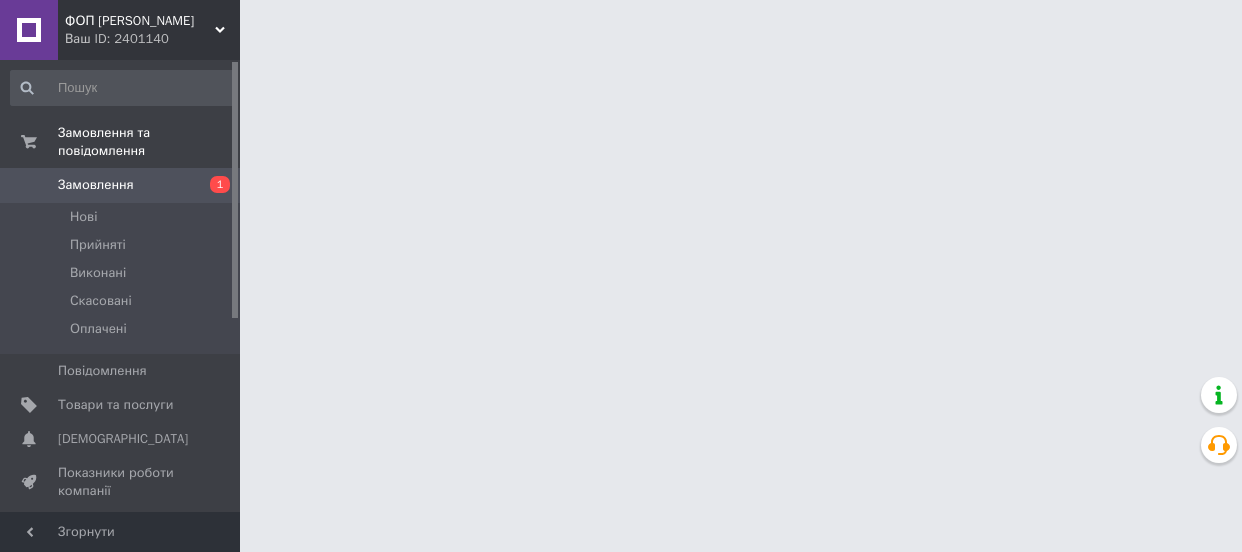 scroll, scrollTop: 0, scrollLeft: 0, axis: both 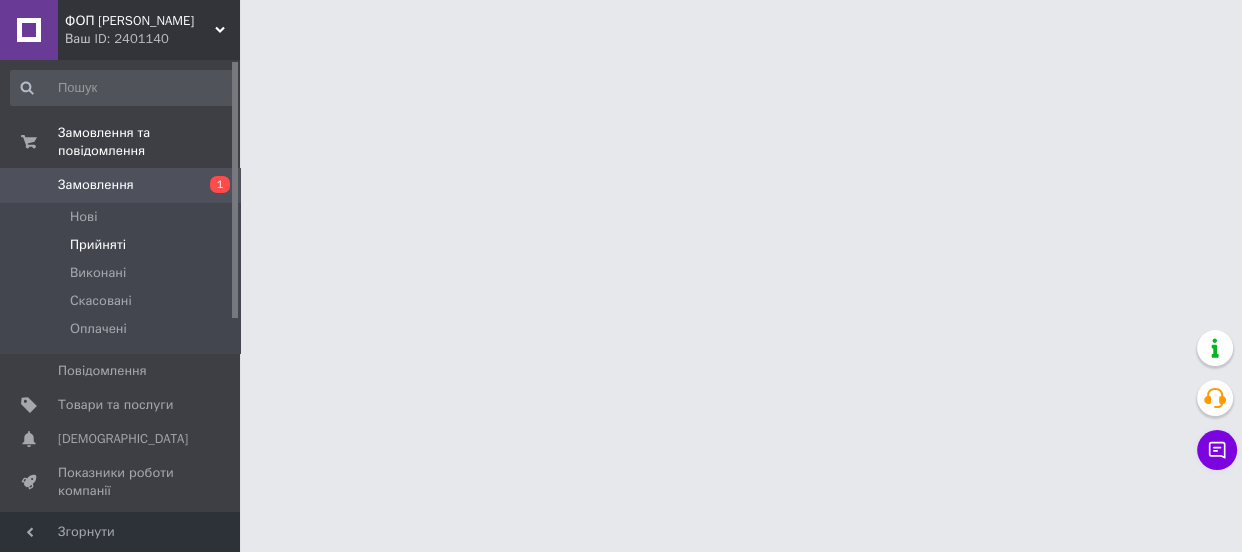 click on "Прийняті" at bounding box center (98, 245) 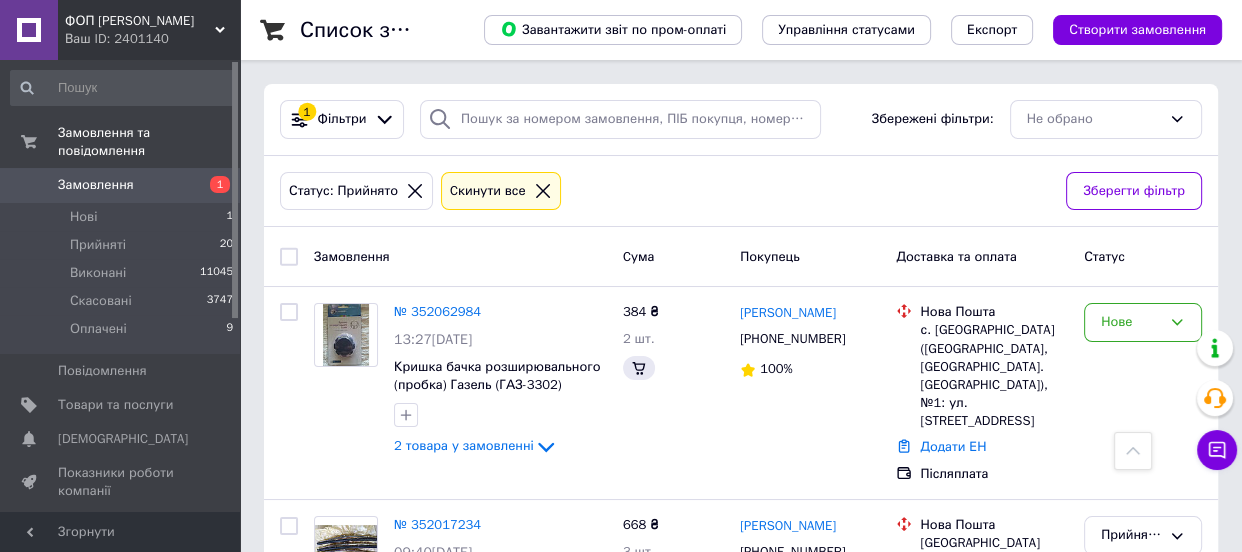 click on "7 товарів у замовленні" at bounding box center (465, 1432) 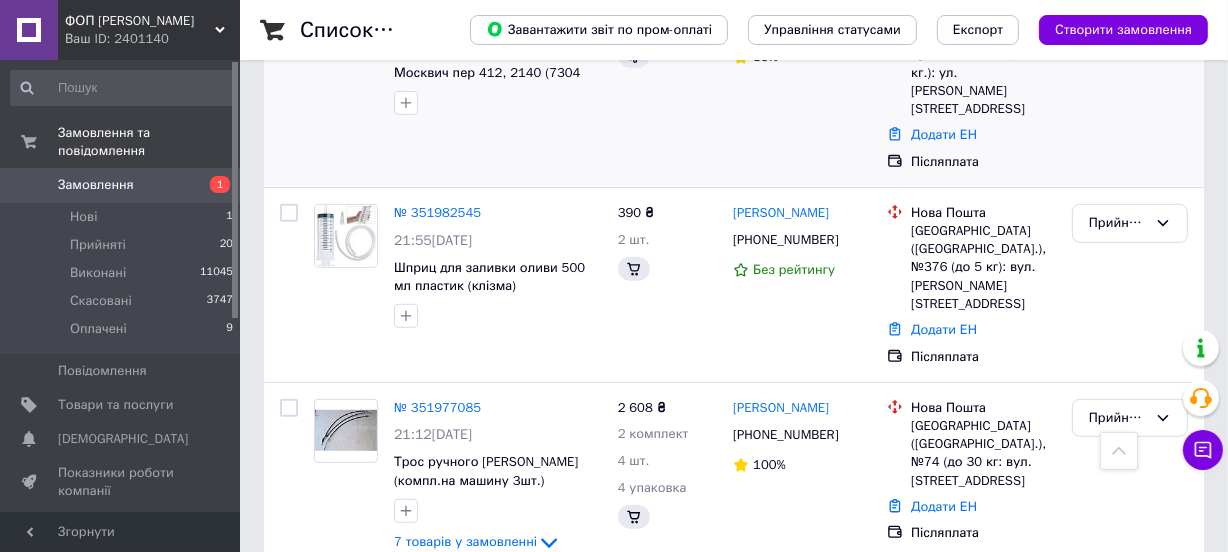 scroll, scrollTop: 1090, scrollLeft: 0, axis: vertical 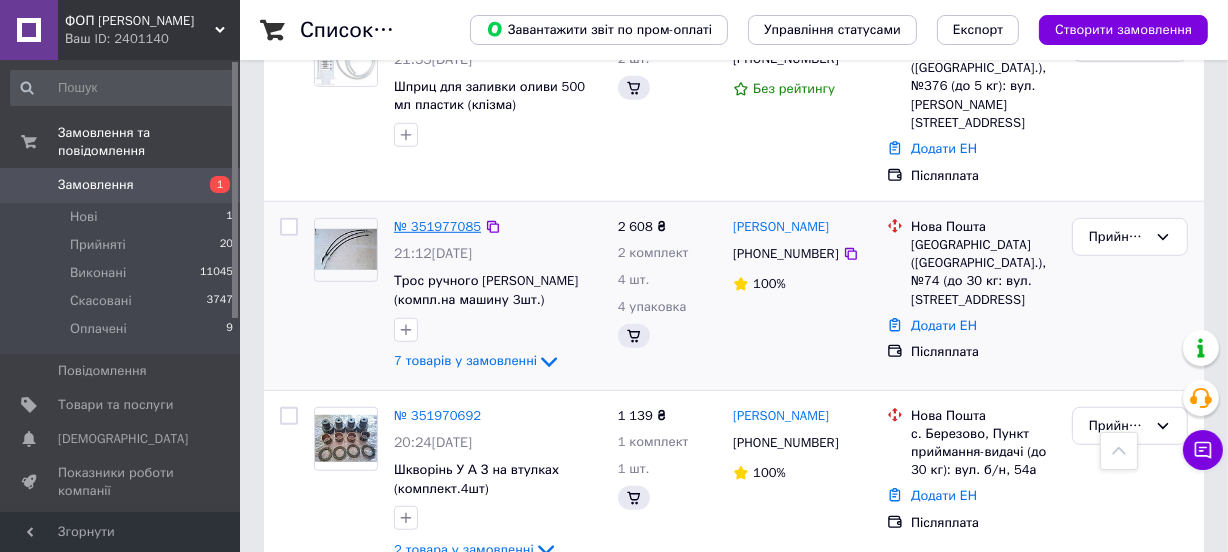 click on "№ 351977085" at bounding box center (437, 226) 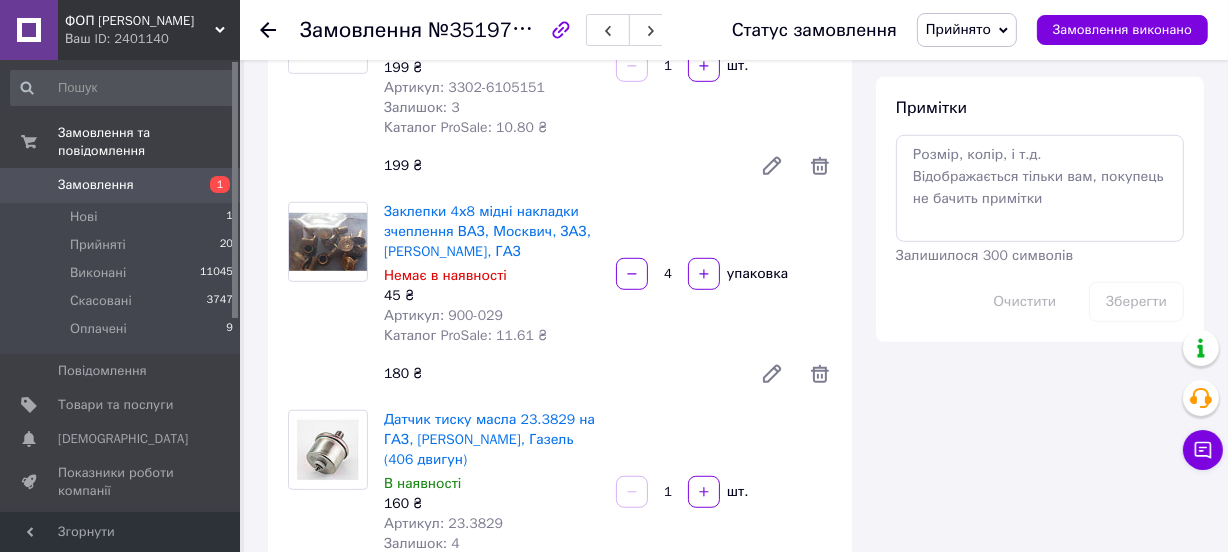 scroll, scrollTop: 1090, scrollLeft: 0, axis: vertical 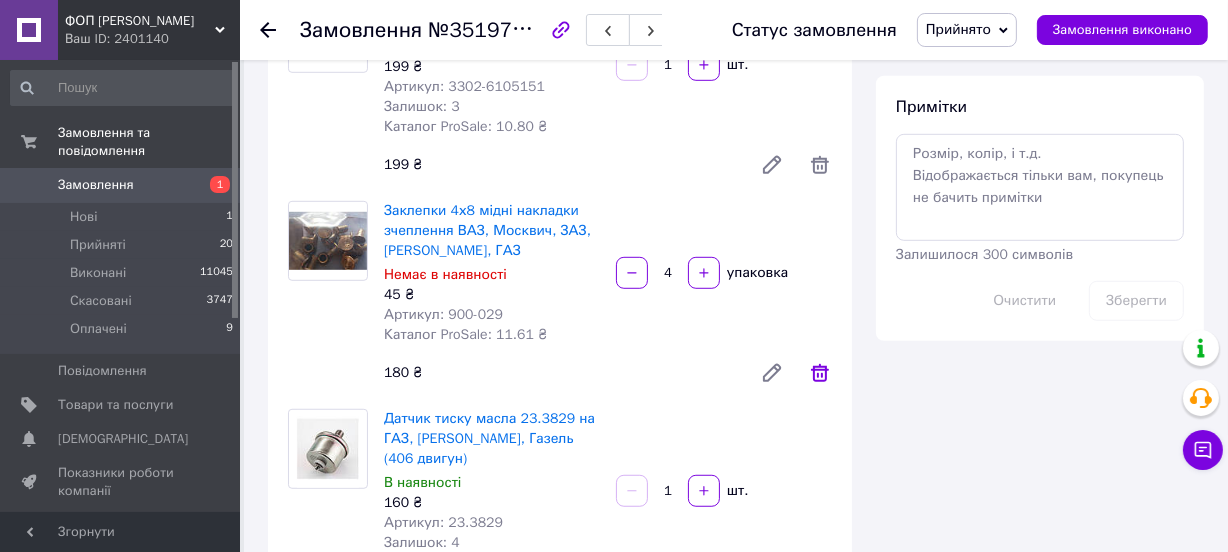 click 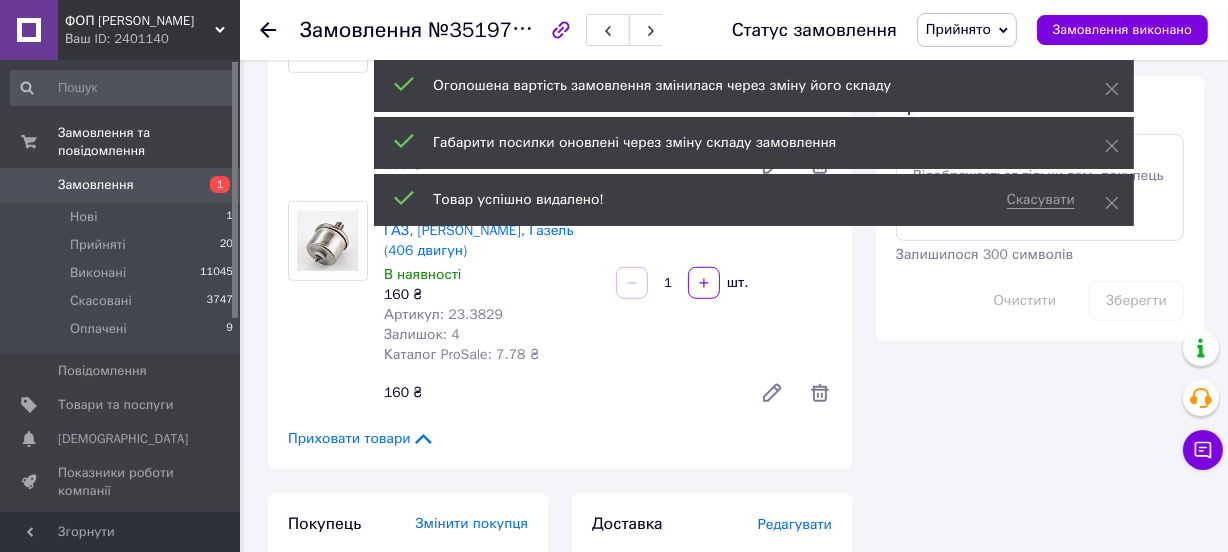 scroll, scrollTop: 1000, scrollLeft: 0, axis: vertical 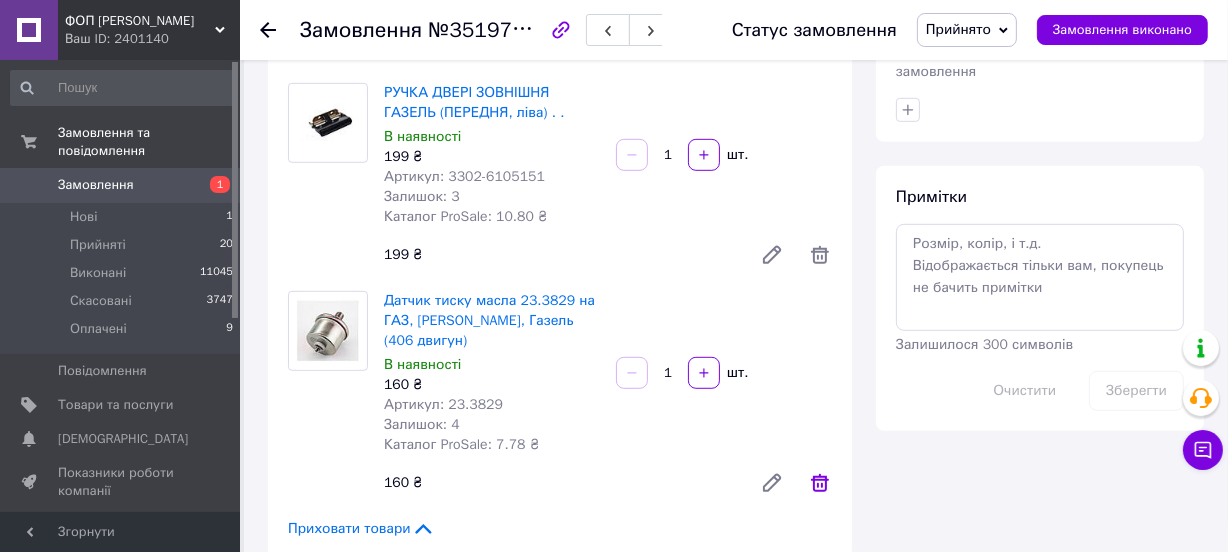 click 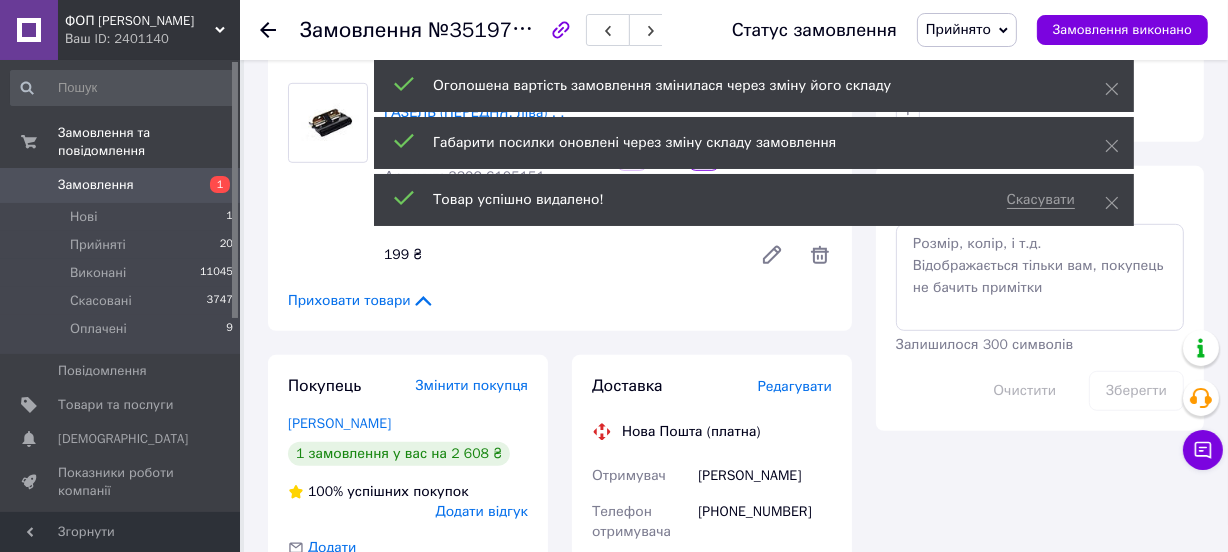 scroll, scrollTop: 1181, scrollLeft: 0, axis: vertical 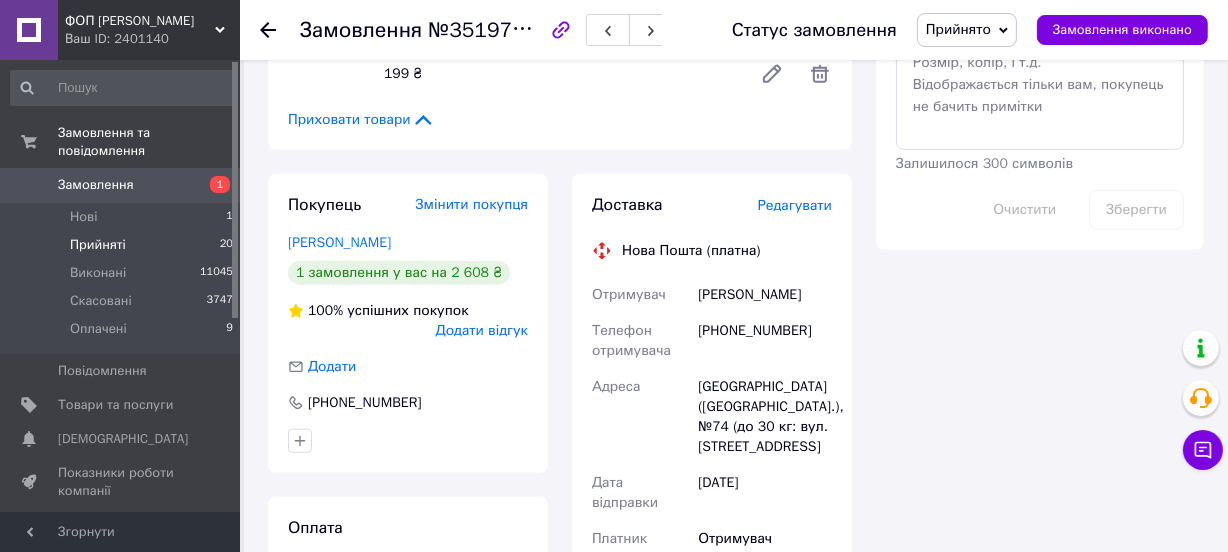 click on "Прийняті 20" at bounding box center (122, 245) 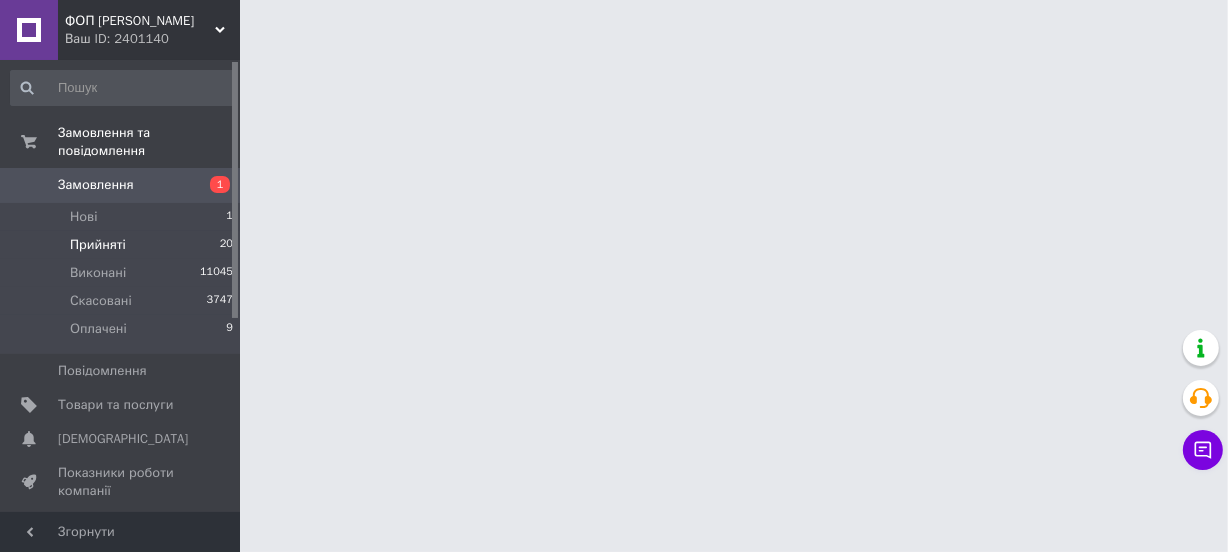 scroll, scrollTop: 0, scrollLeft: 0, axis: both 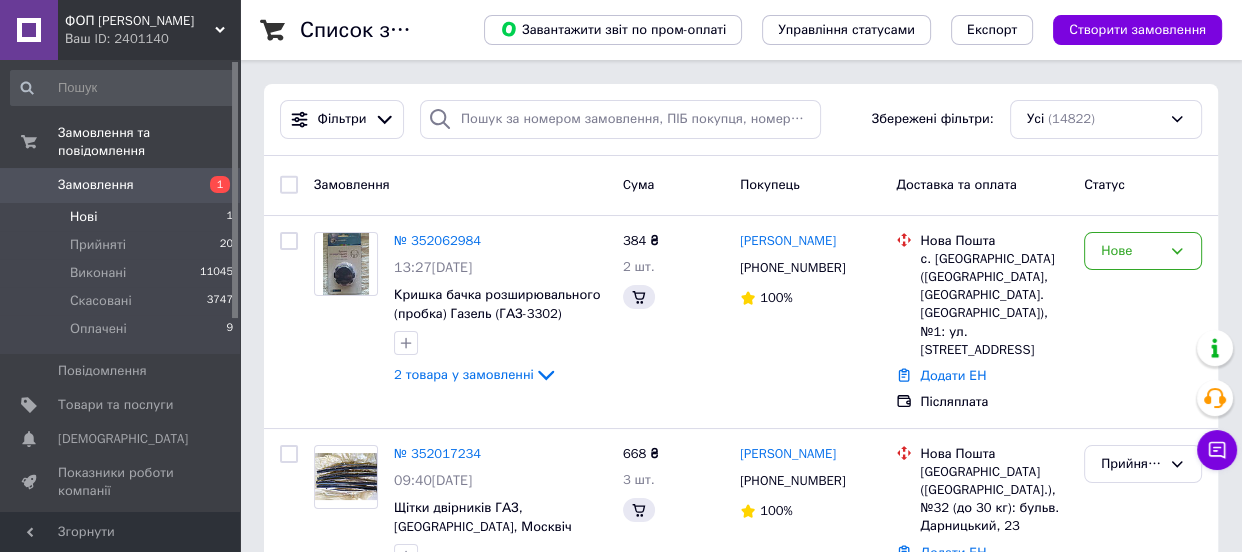click on "Нові 1" at bounding box center (122, 217) 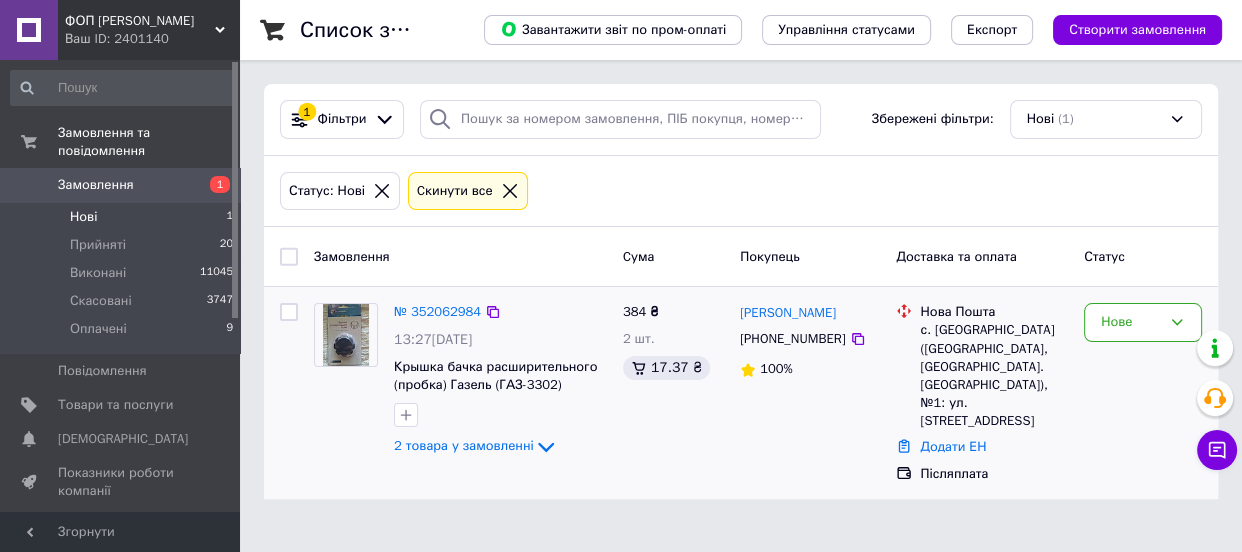 click on "2 товара у замовленні" 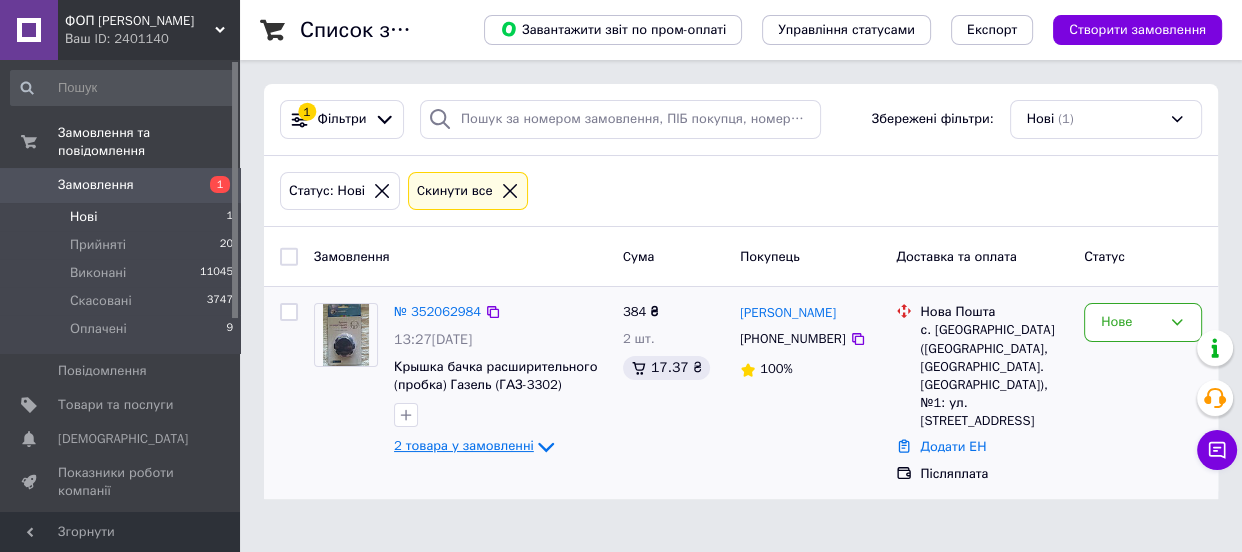 click on "2 товара у замовленні" at bounding box center [464, 446] 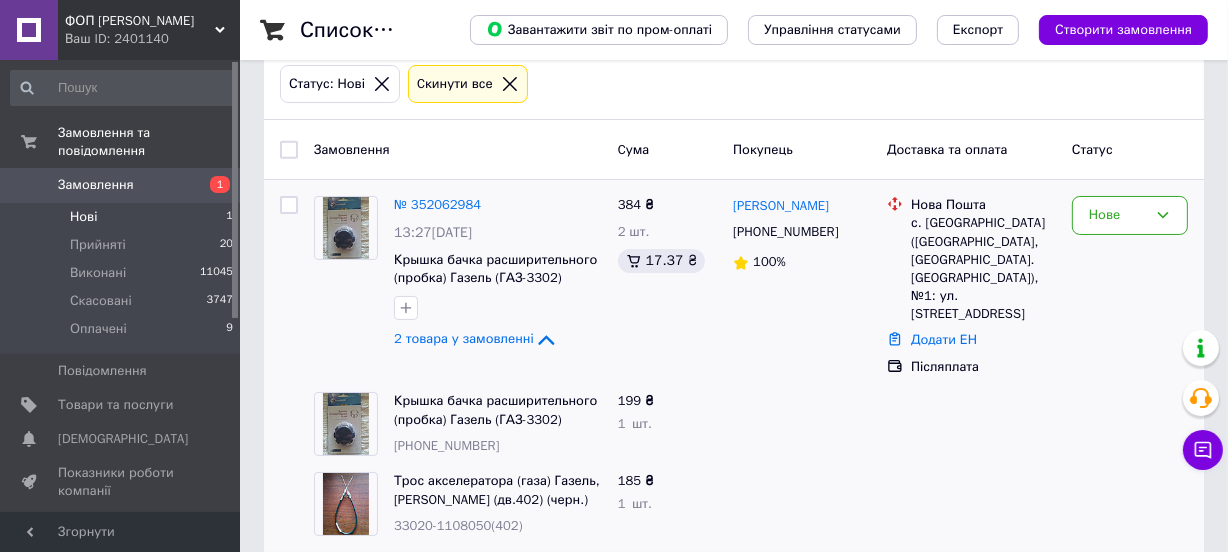 scroll, scrollTop: 131, scrollLeft: 0, axis: vertical 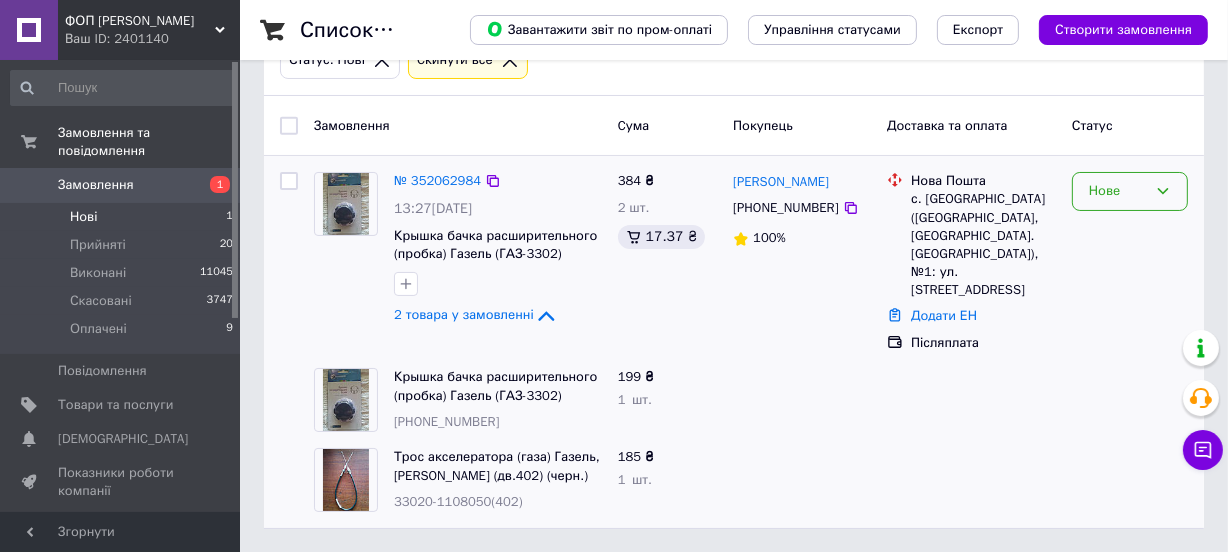 click on "Нове" at bounding box center (1118, 191) 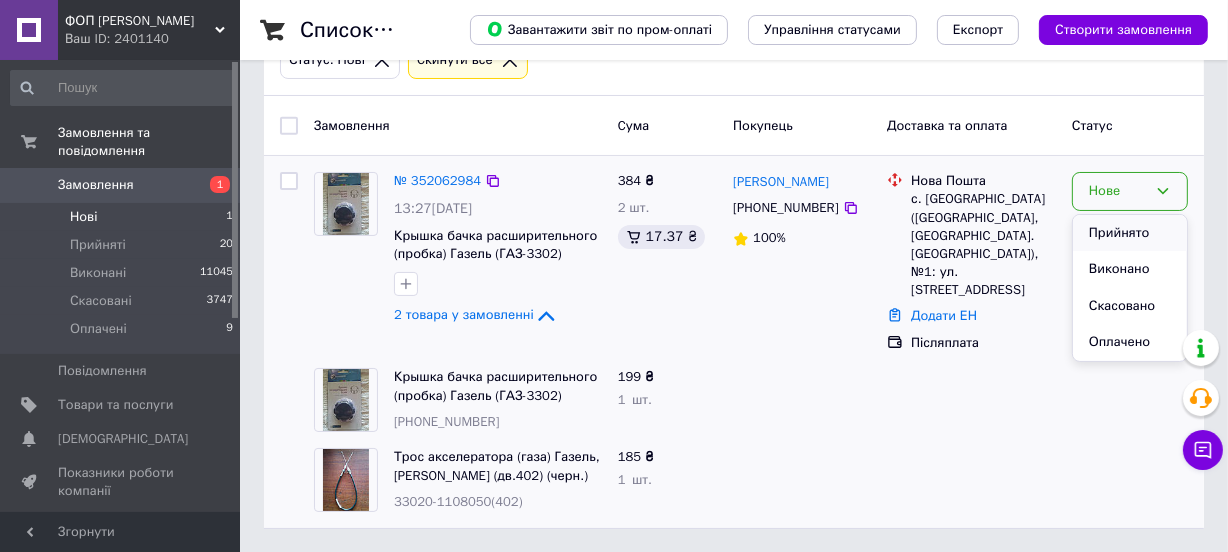 click on "Прийнято" at bounding box center [1130, 233] 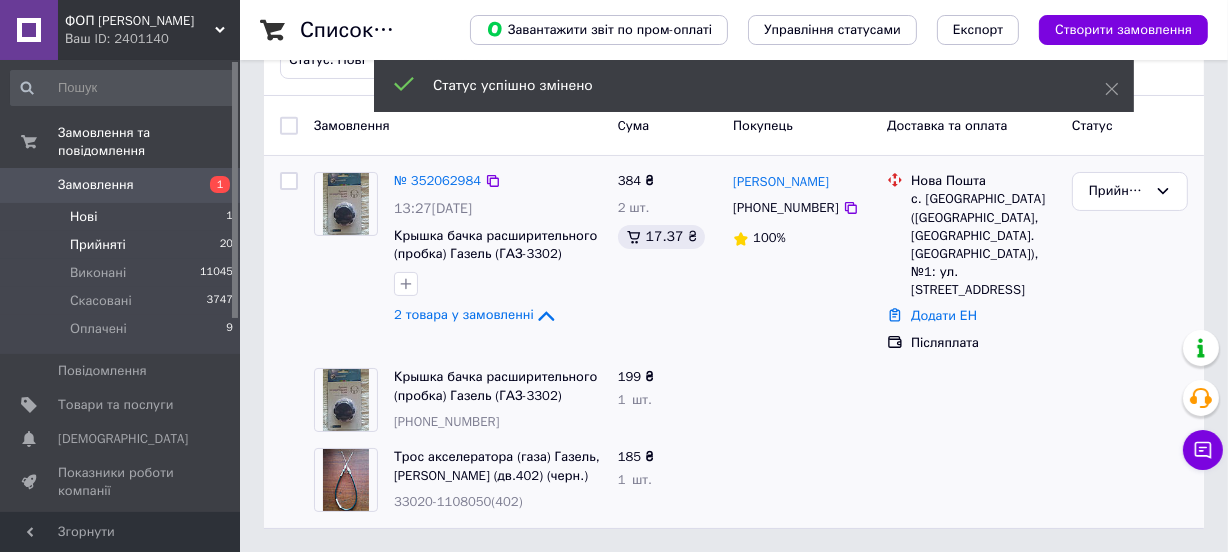 click on "Прийняті 20" at bounding box center (122, 245) 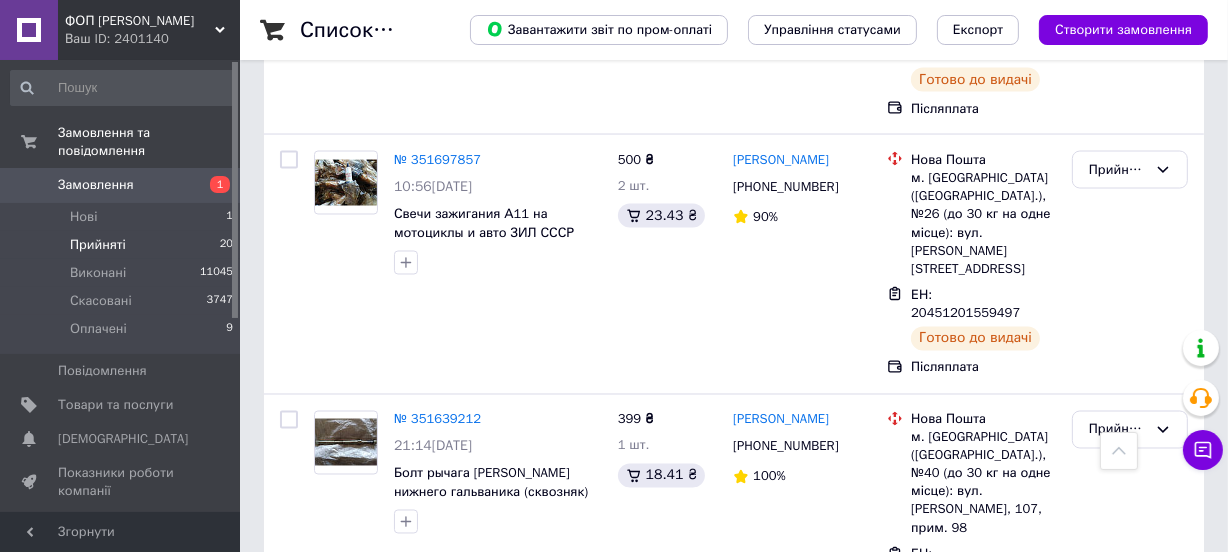 scroll, scrollTop: 3038, scrollLeft: 0, axis: vertical 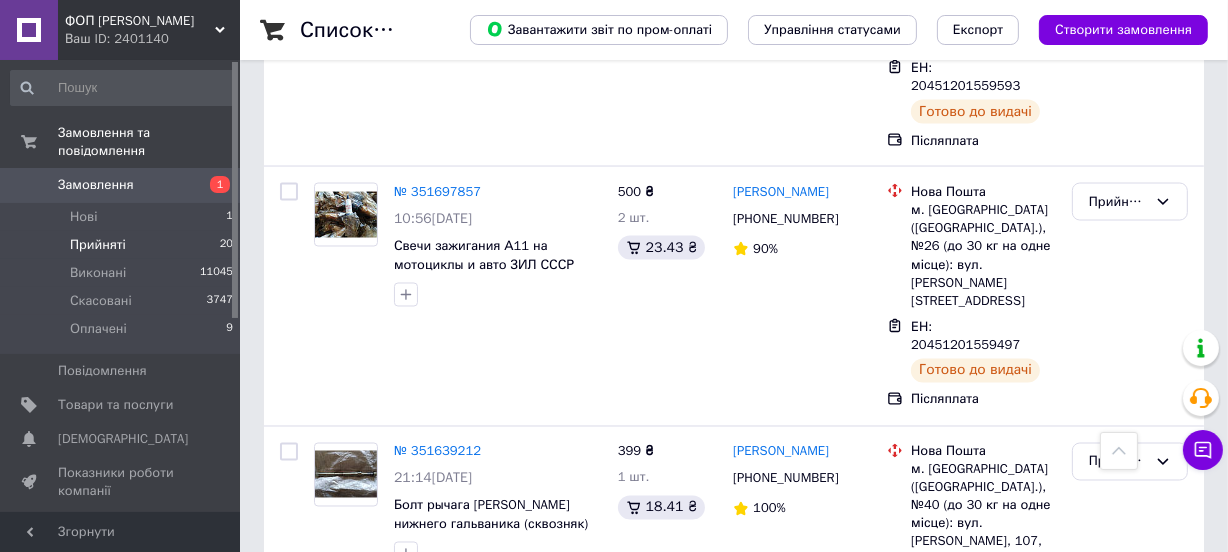 click on "№ 351496444 09:09[DATE] Амортизаторы ляды [PERSON_NAME], Баргузин ([PERSON_NAME]) (2шт) 650 ₴ 1 пара 31.36 ₴ [PERSON_NAME] [PHONE_NUMBER] 67% Нова Пошта с. Луганка, Пункт приймання-видачі (до 30 кг): вул. [PERSON_NAME][STREET_ADDRESS] ЕН: 20451200750772 Готово до видачі Післяплата Прийнято" at bounding box center [734, 806] 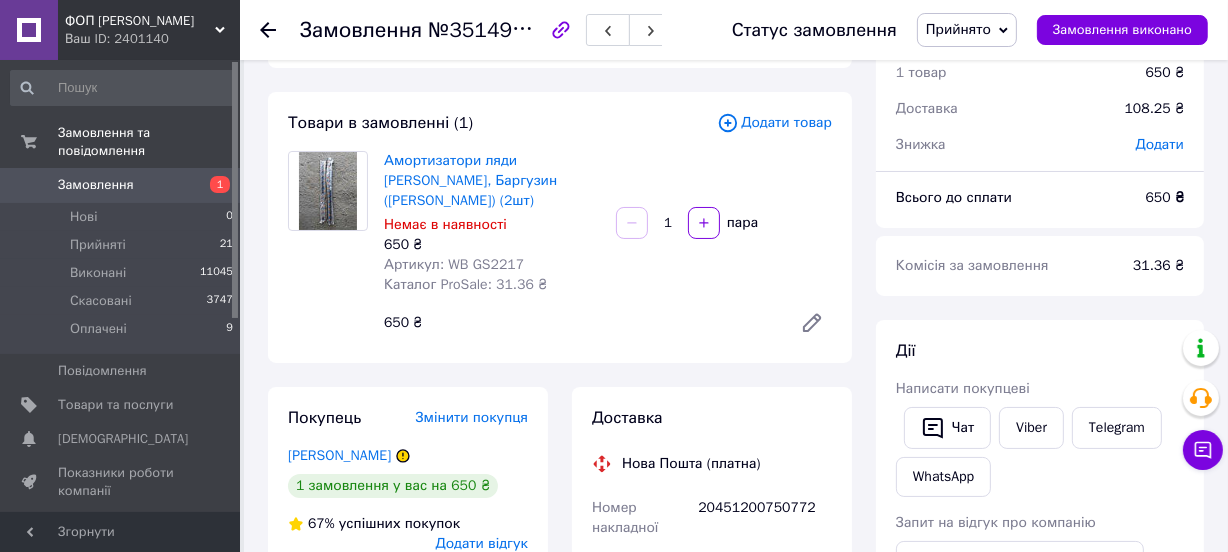 scroll, scrollTop: 33, scrollLeft: 0, axis: vertical 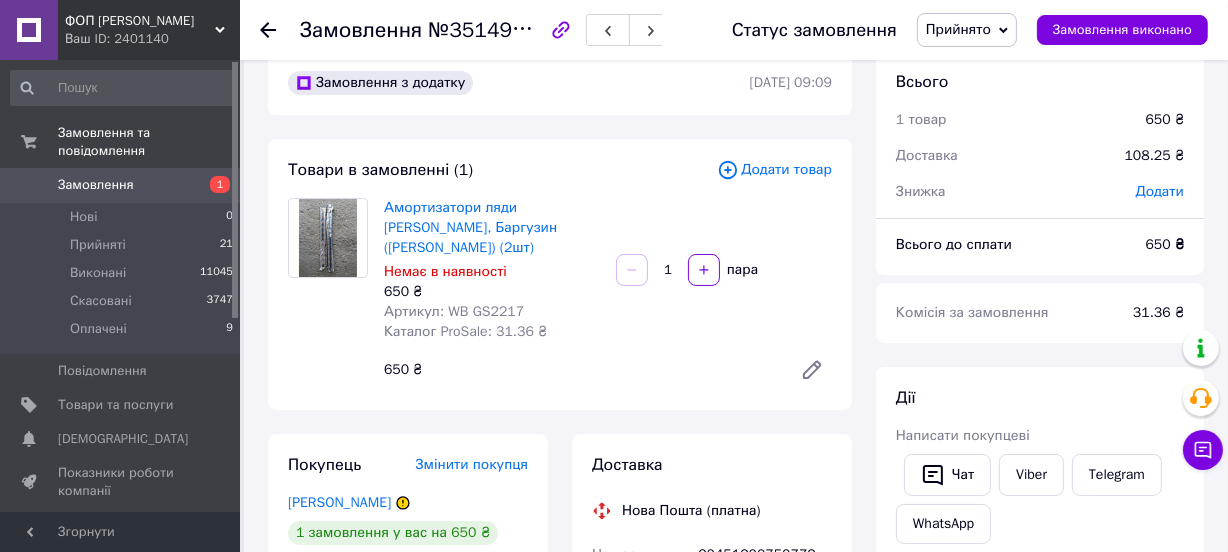 click on "Артикул: WB  GS2217" at bounding box center (454, 311) 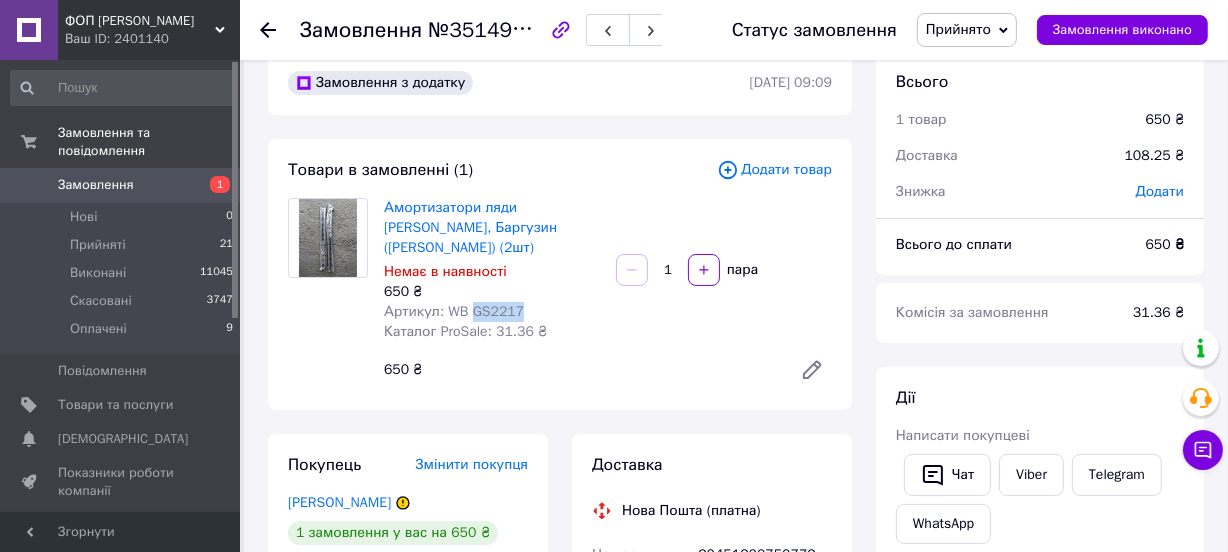 click on "Артикул: WB  GS2217" at bounding box center [454, 311] 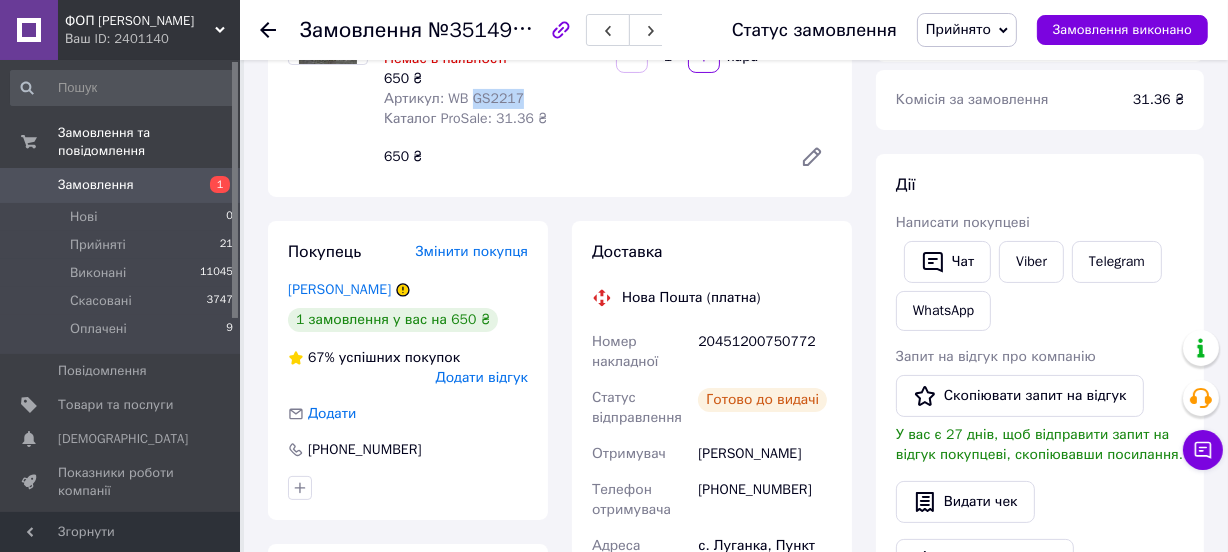 scroll, scrollTop: 215, scrollLeft: 0, axis: vertical 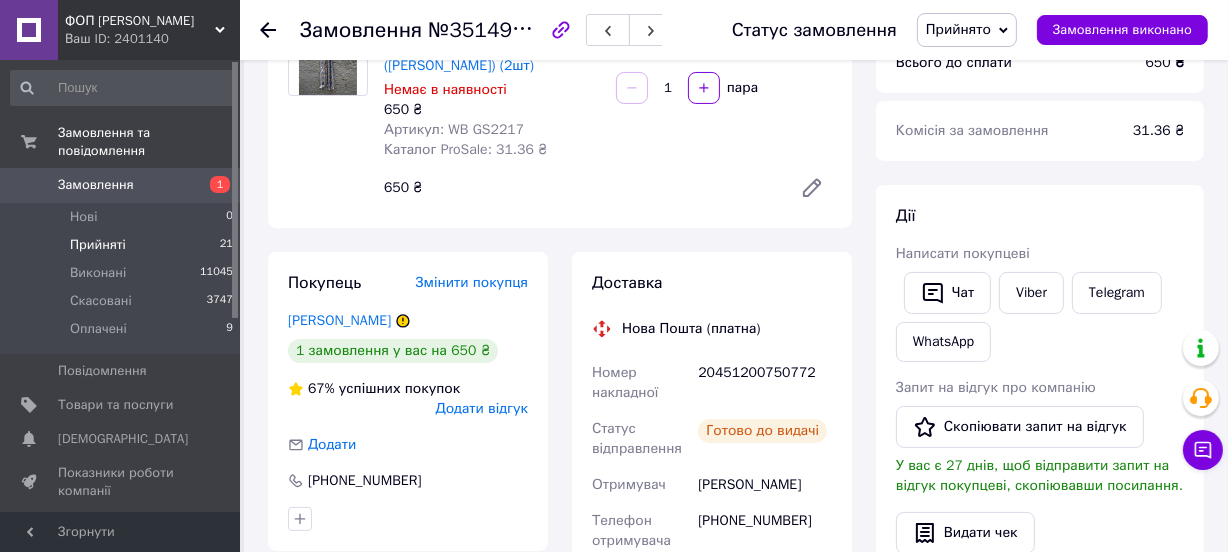 click on "Прийняті 21" at bounding box center [122, 245] 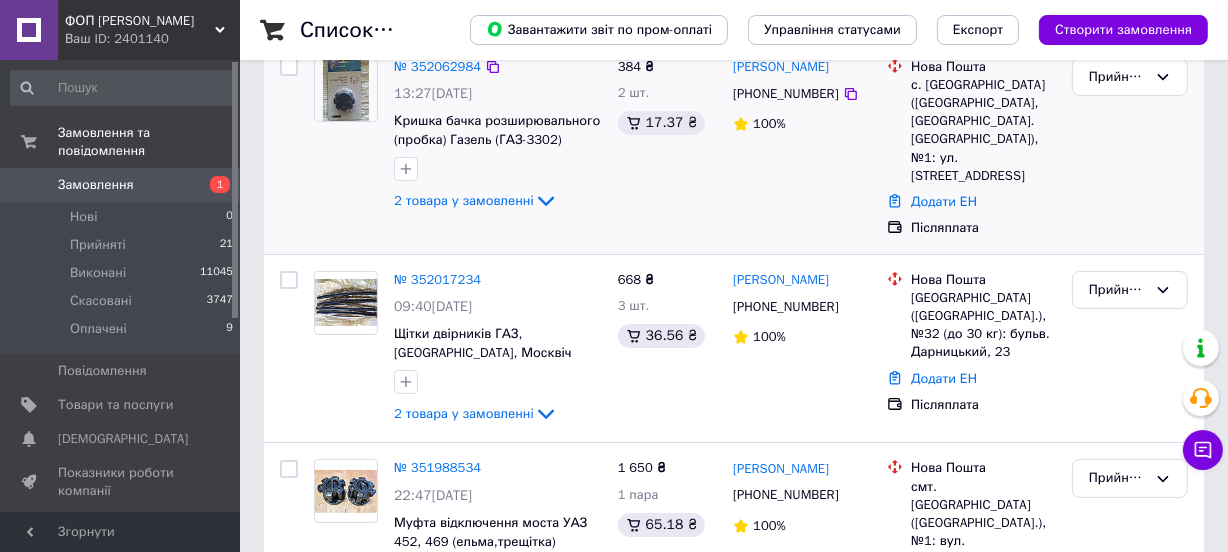 scroll, scrollTop: 181, scrollLeft: 0, axis: vertical 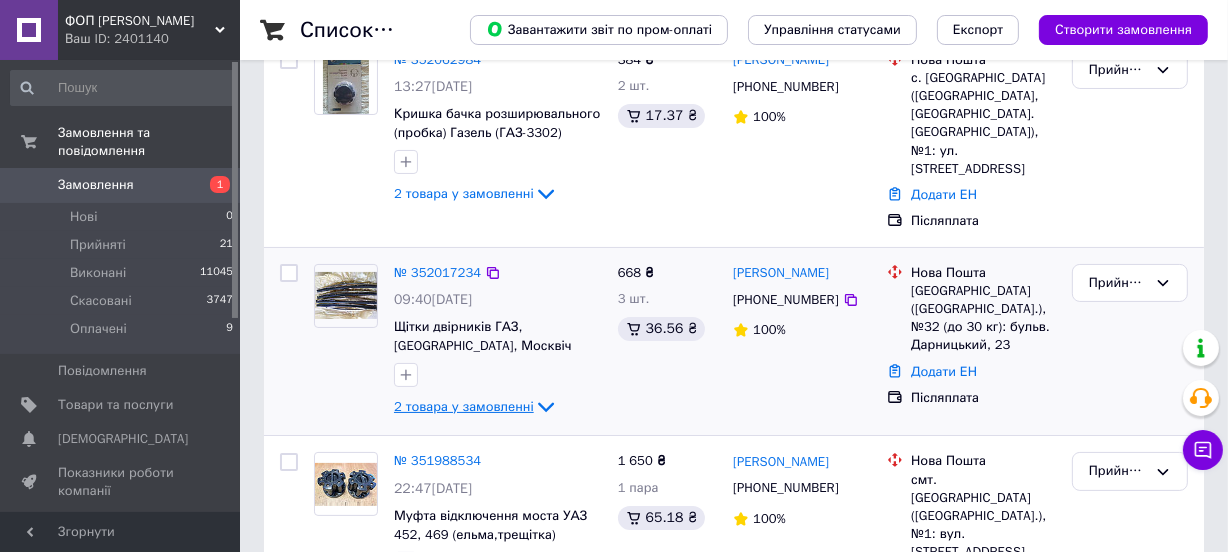 click on "2 товара у замовленні" at bounding box center [464, 406] 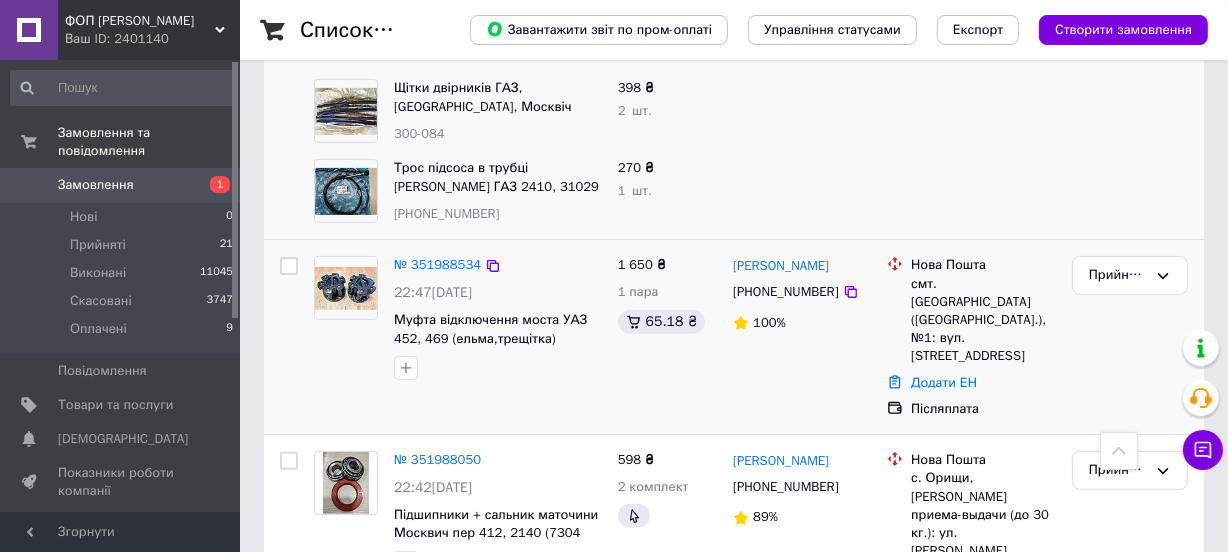scroll, scrollTop: 545, scrollLeft: 0, axis: vertical 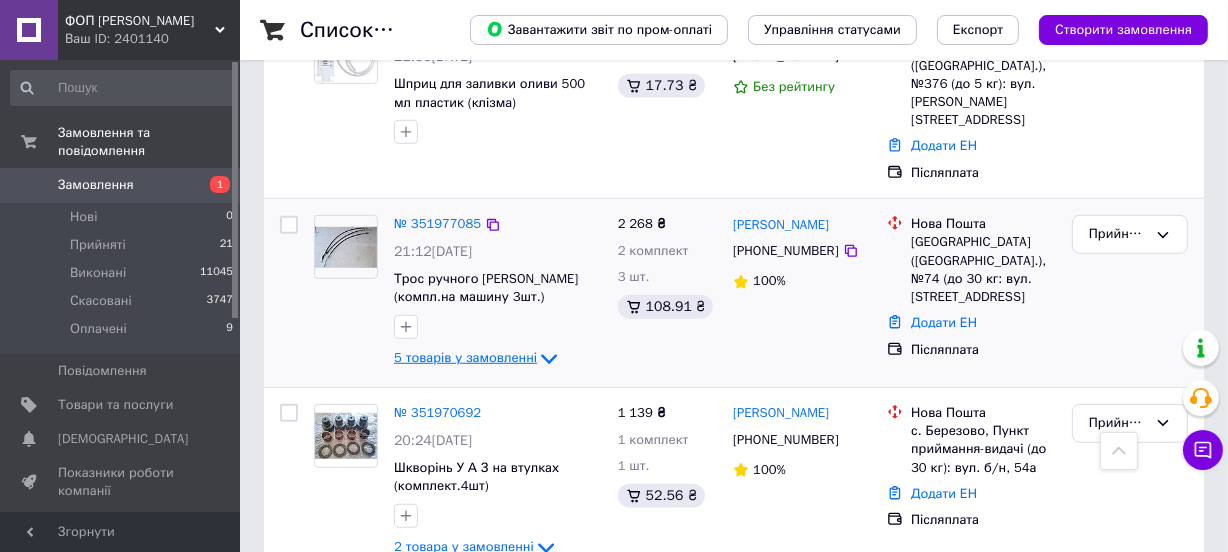 click on "5 товарів у замовленні" at bounding box center (465, 358) 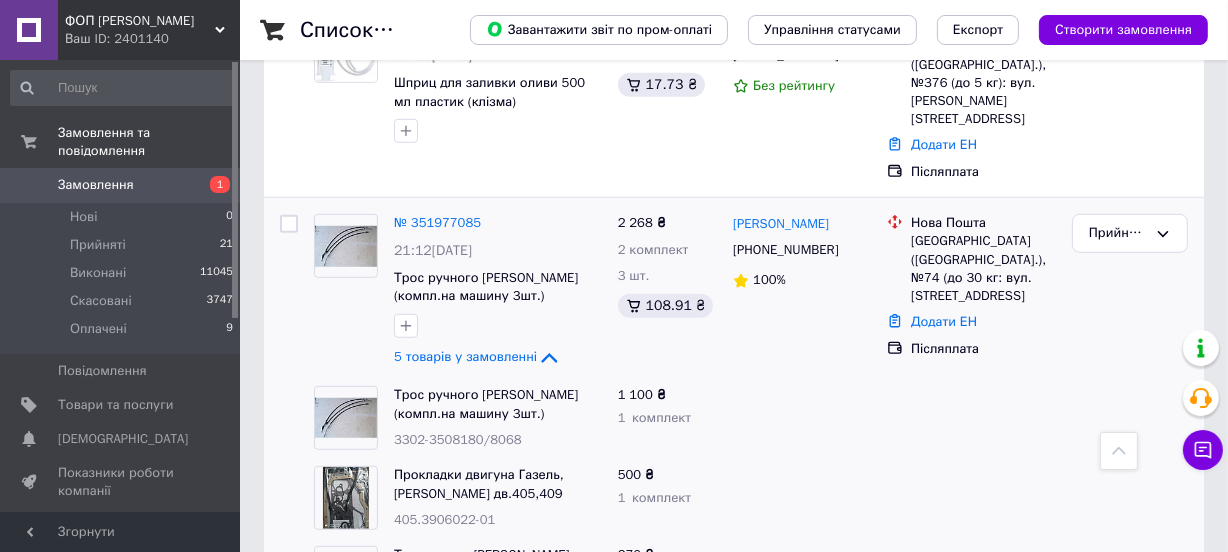 scroll, scrollTop: 1181, scrollLeft: 0, axis: vertical 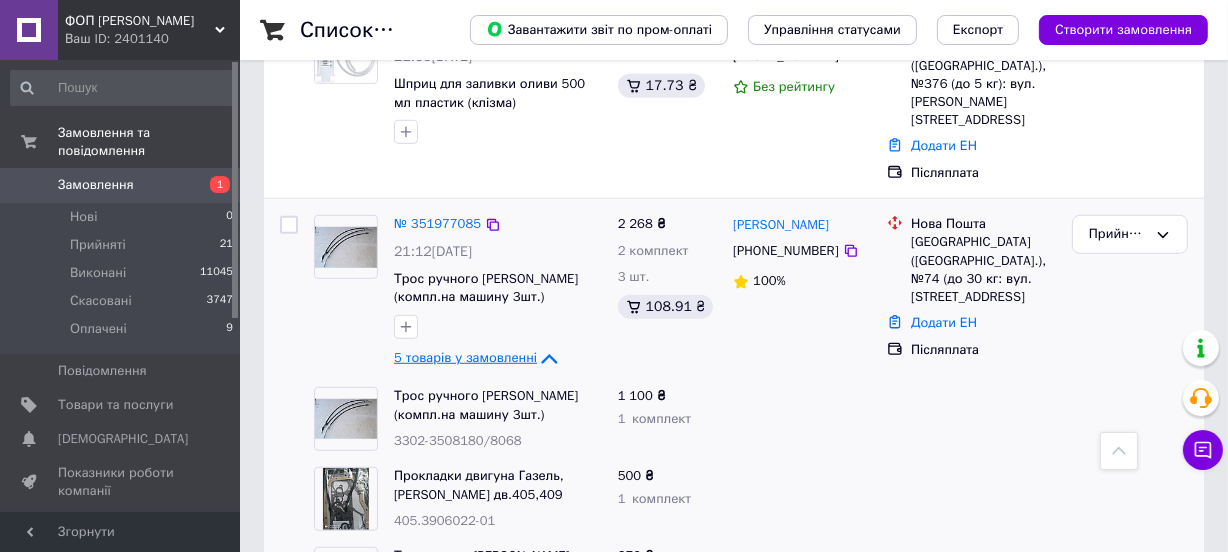 click on "5 товарів у замовленні" at bounding box center [465, 358] 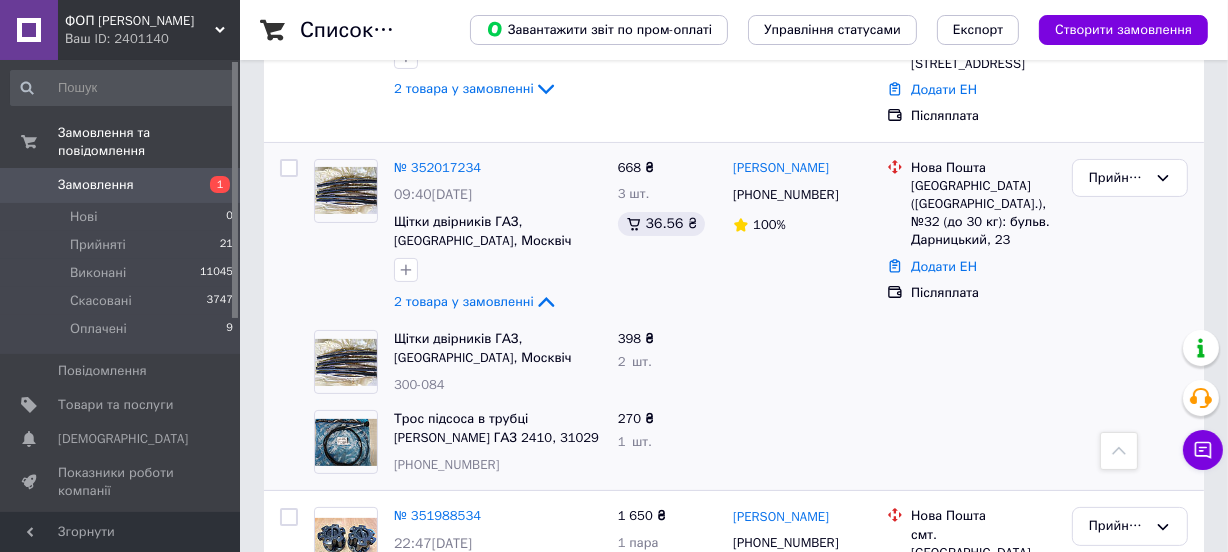 scroll, scrollTop: 272, scrollLeft: 0, axis: vertical 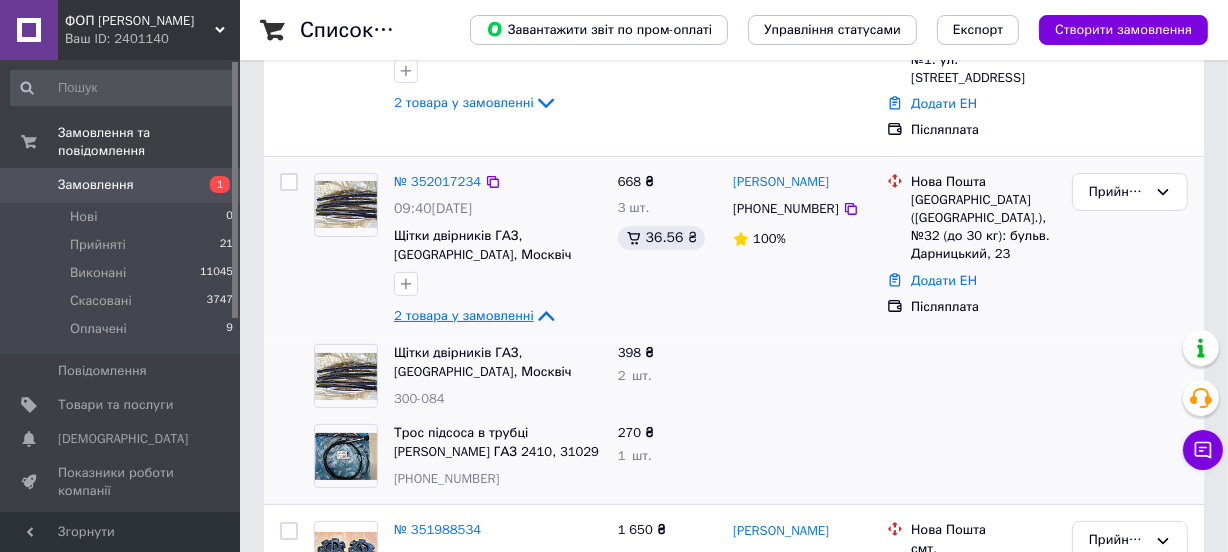 click on "2 товара у замовленні" at bounding box center (464, 315) 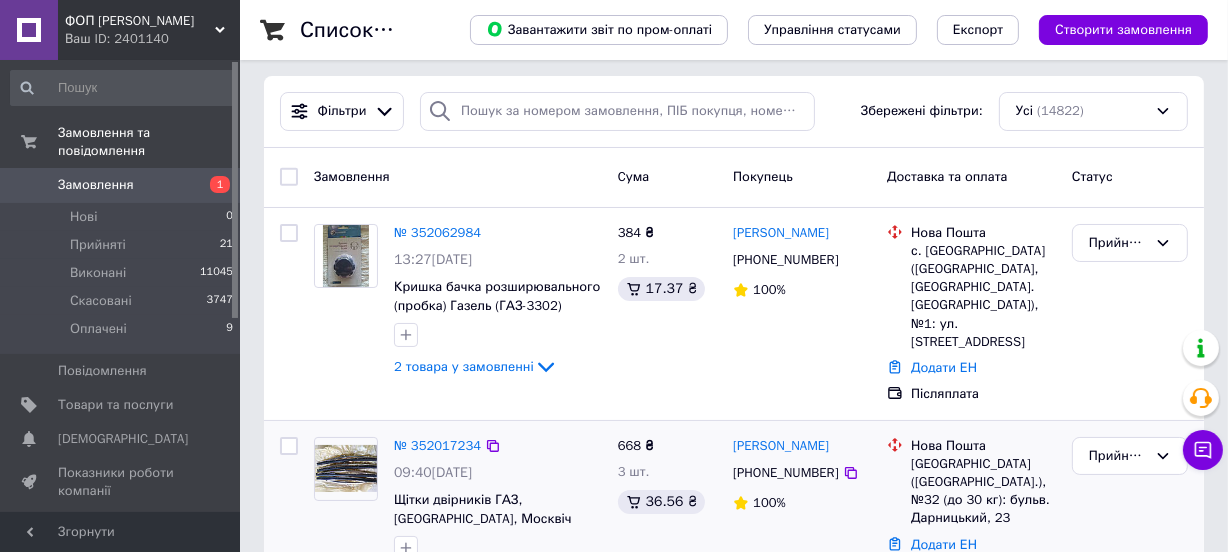 scroll, scrollTop: 0, scrollLeft: 0, axis: both 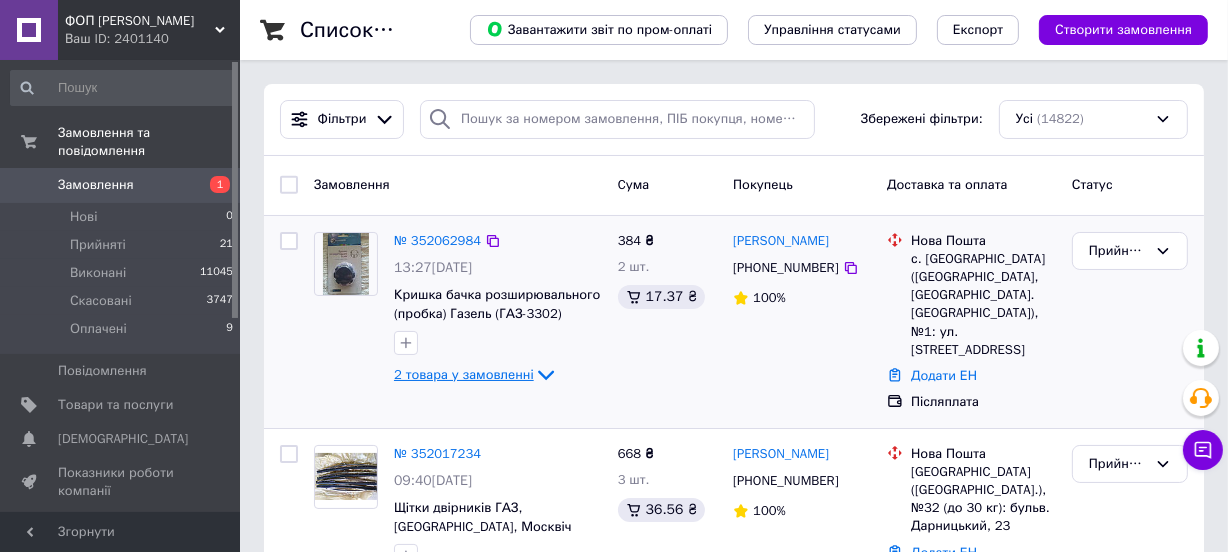 click on "2 товара у замовленні" at bounding box center (464, 374) 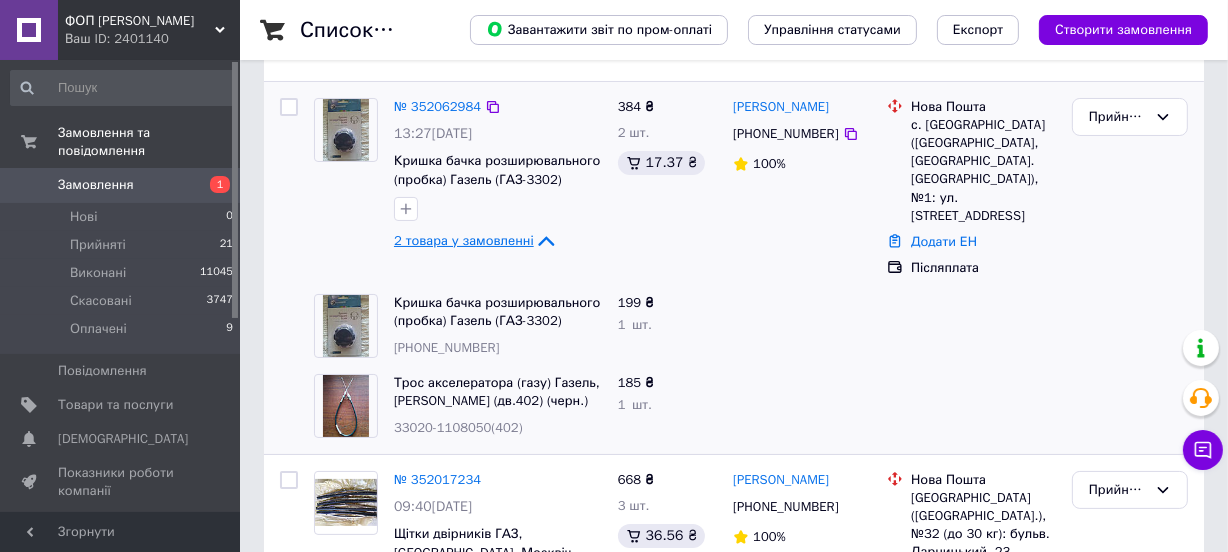 scroll, scrollTop: 181, scrollLeft: 0, axis: vertical 